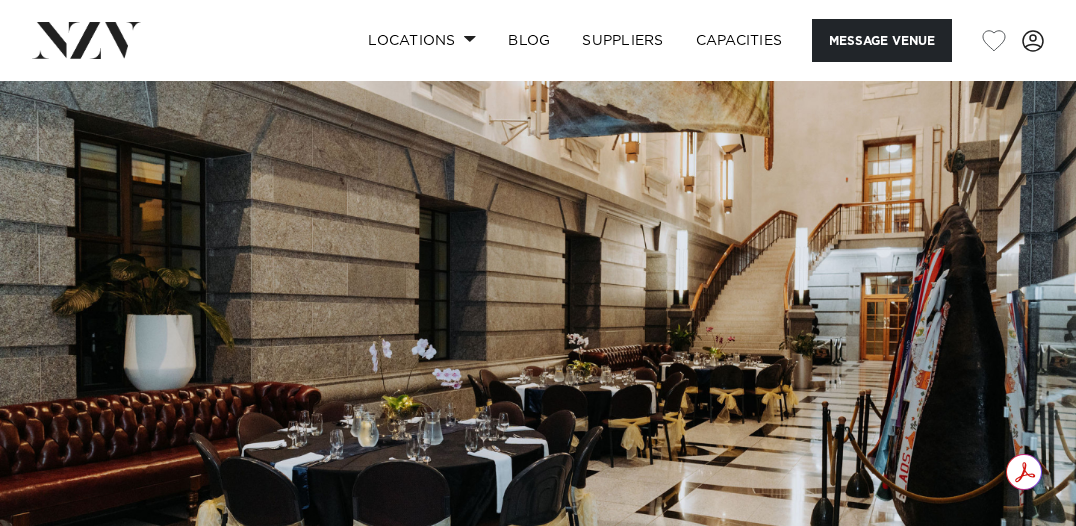 scroll, scrollTop: 153, scrollLeft: 0, axis: vertical 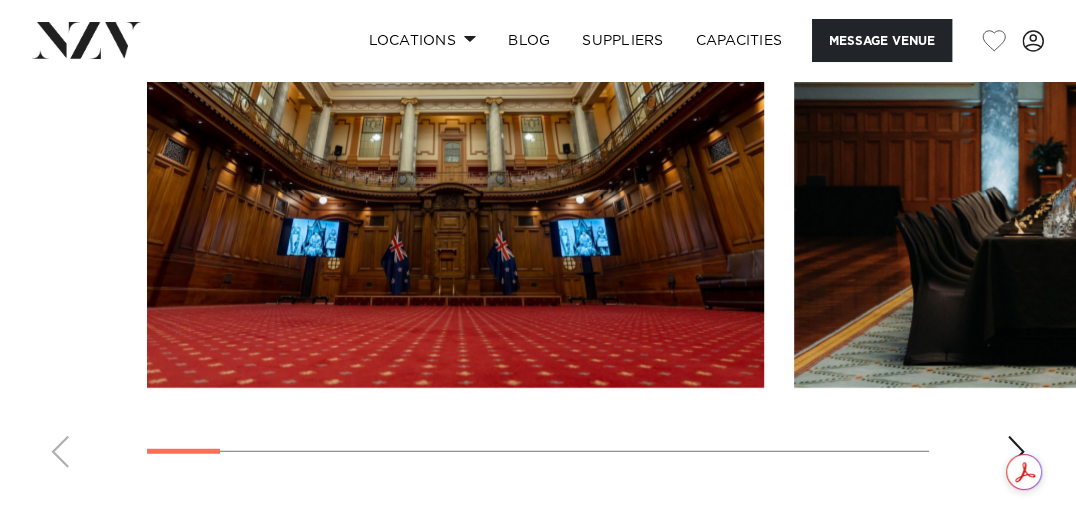 click at bounding box center (455, 161) 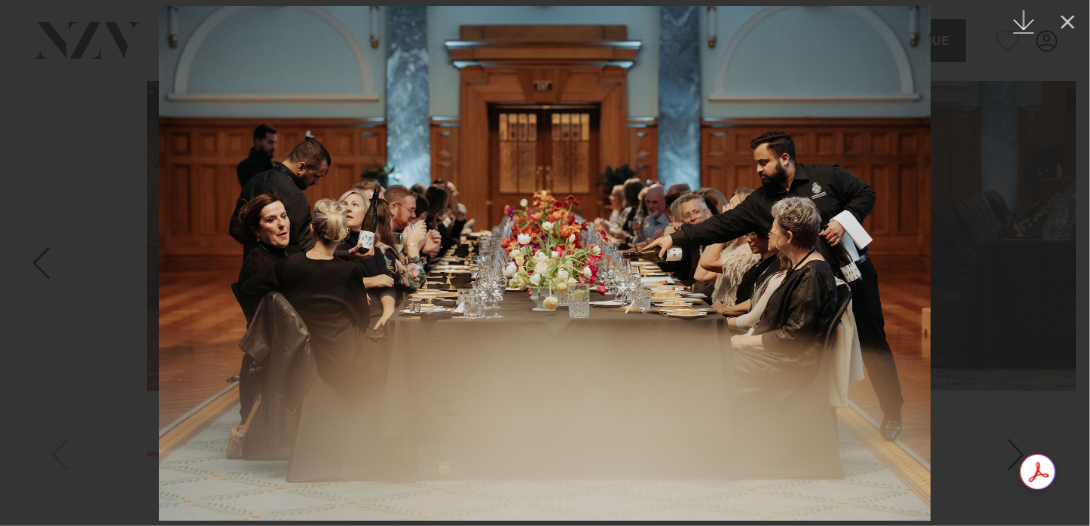 click on "Created with Sketch." 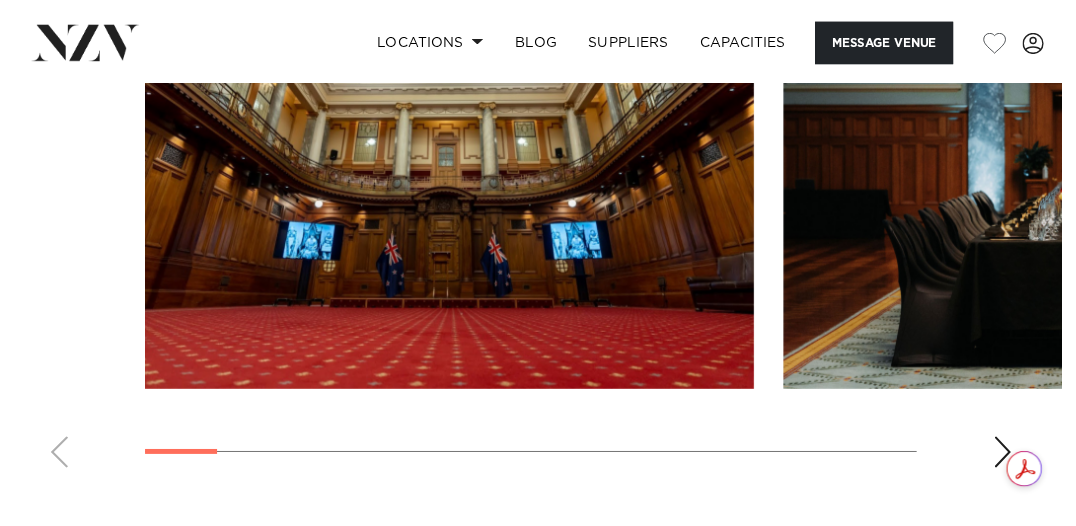 scroll, scrollTop: 0, scrollLeft: 0, axis: both 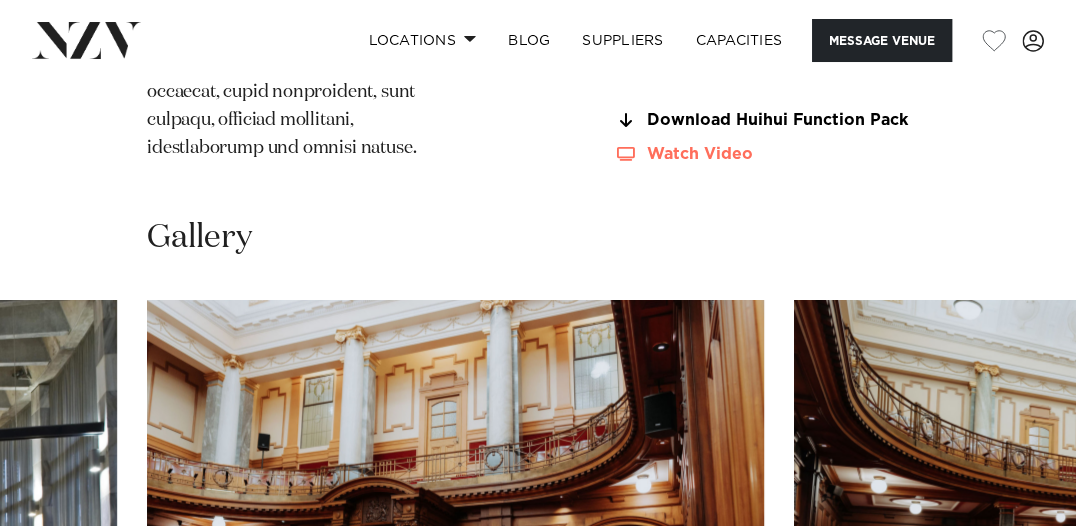 click on "Watch Video" at bounding box center (771, 154) 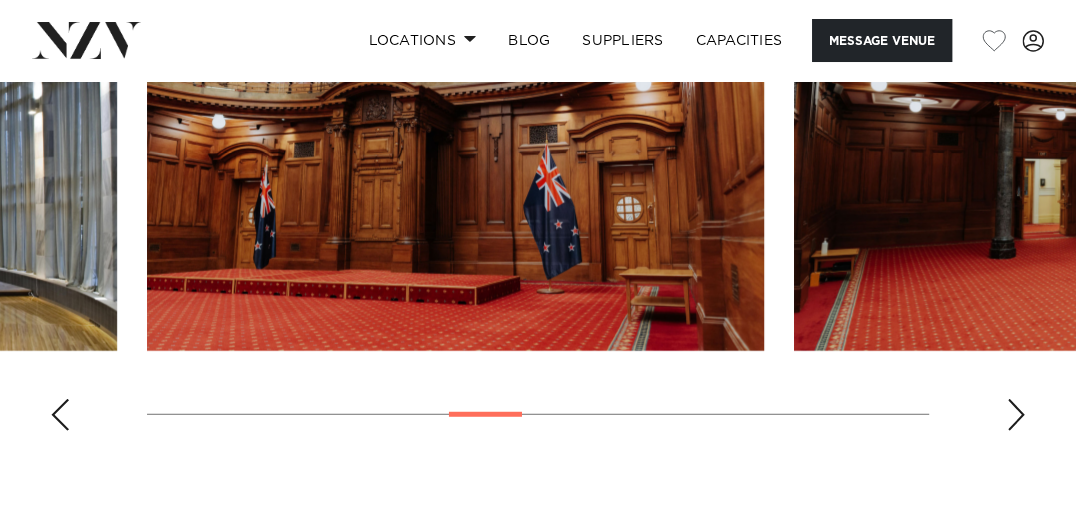 scroll, scrollTop: 2815, scrollLeft: 0, axis: vertical 